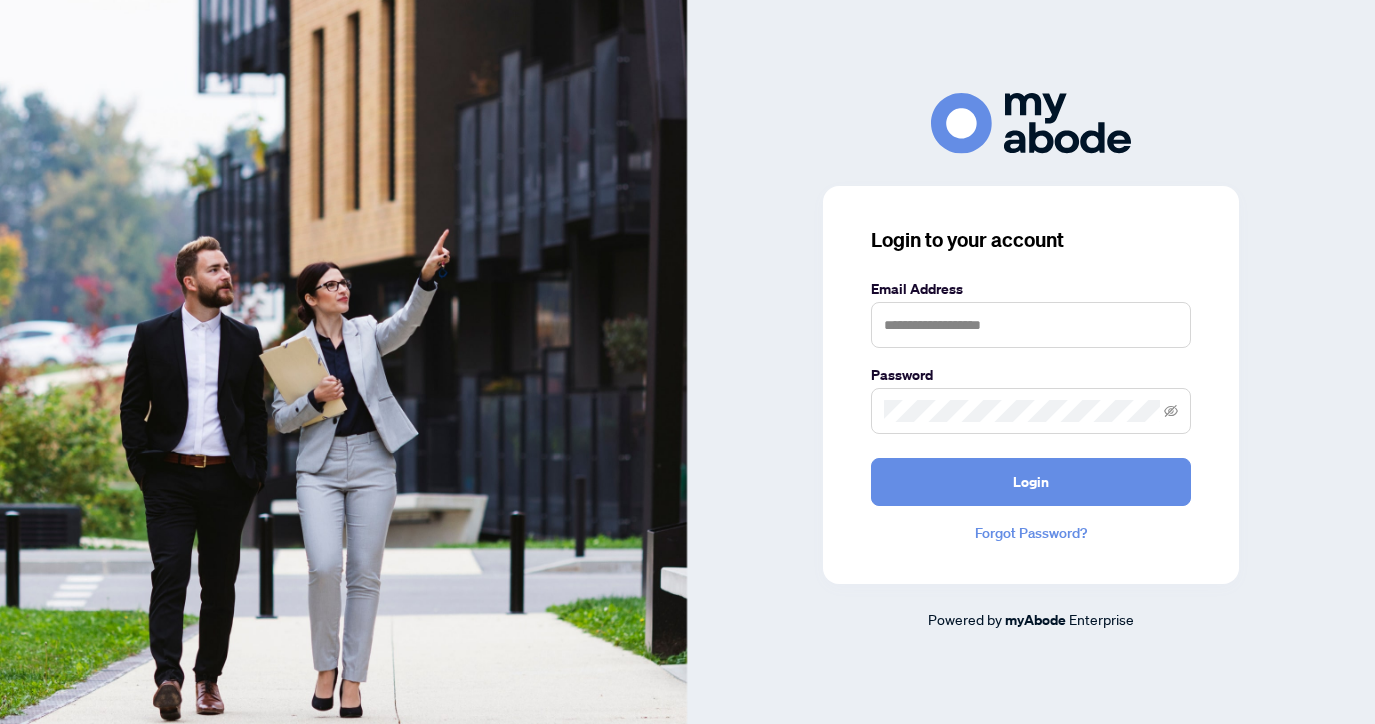 scroll, scrollTop: 0, scrollLeft: 0, axis: both 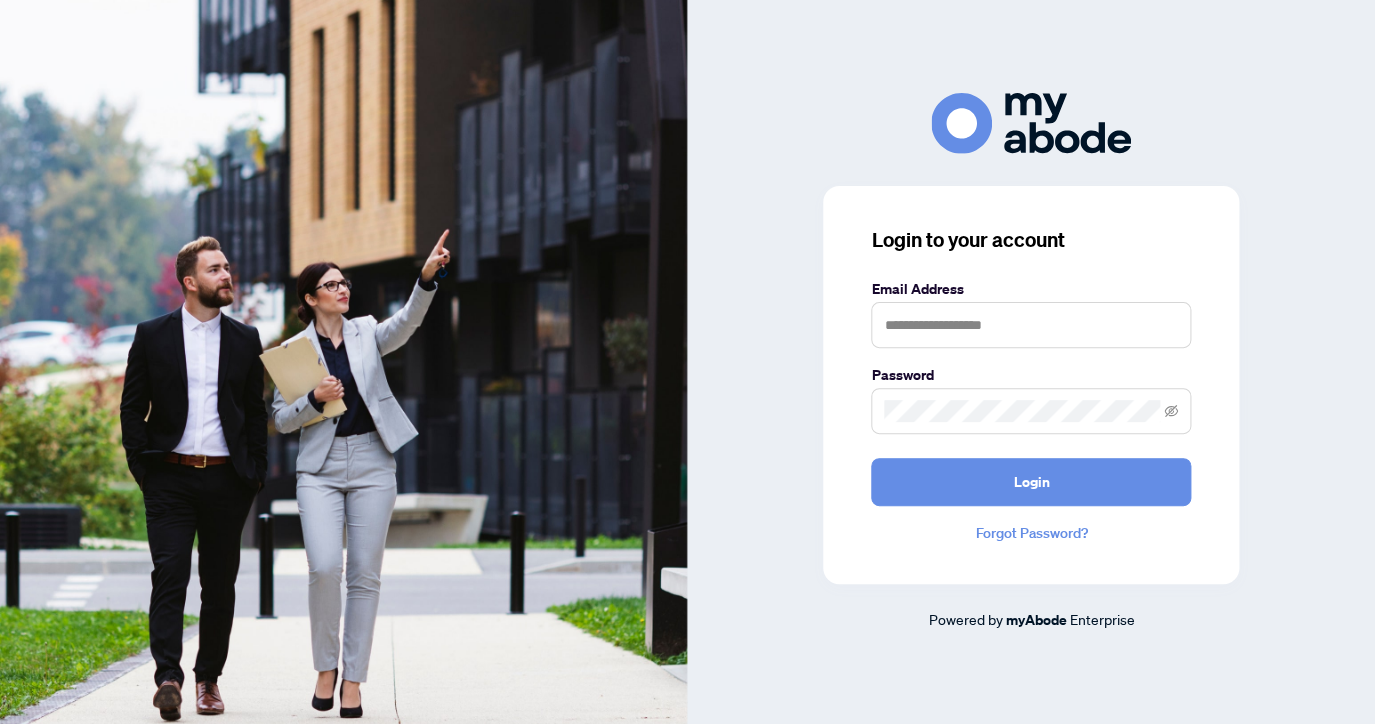 type on "**********" 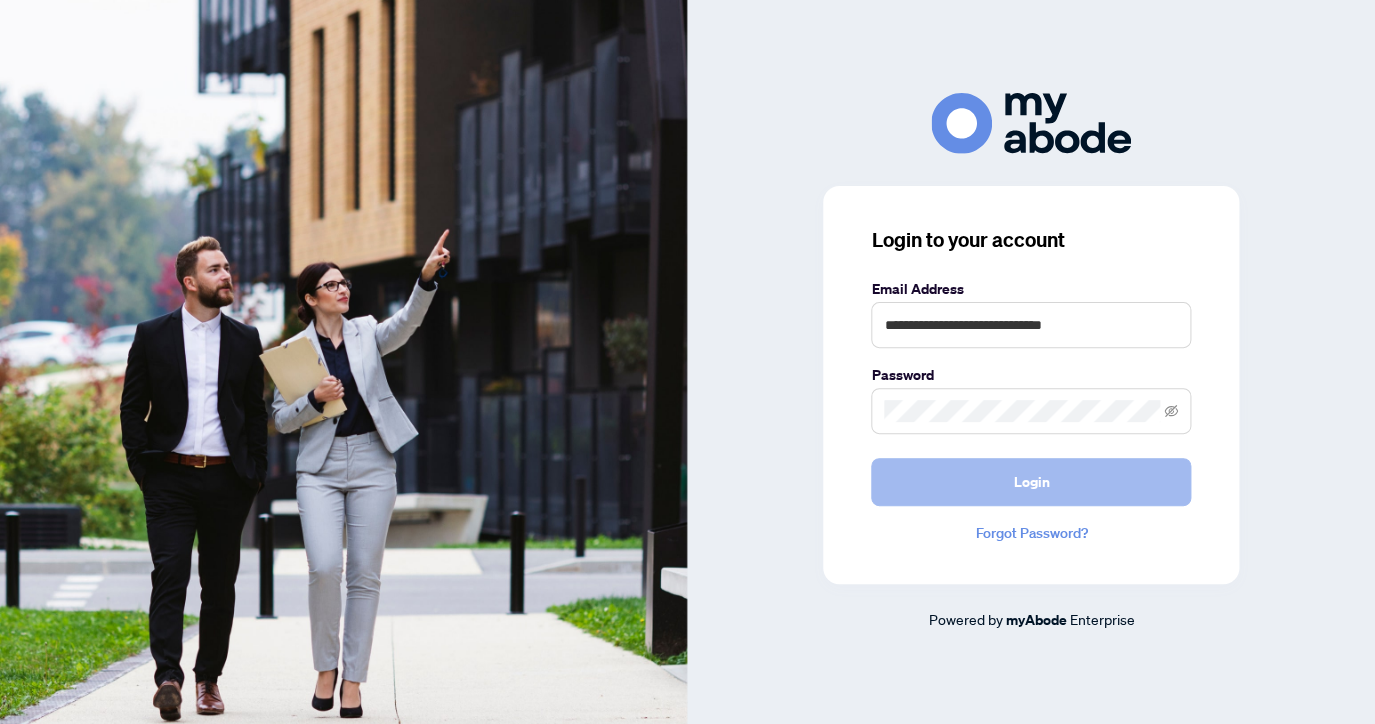 click on "Login" at bounding box center [1031, 482] 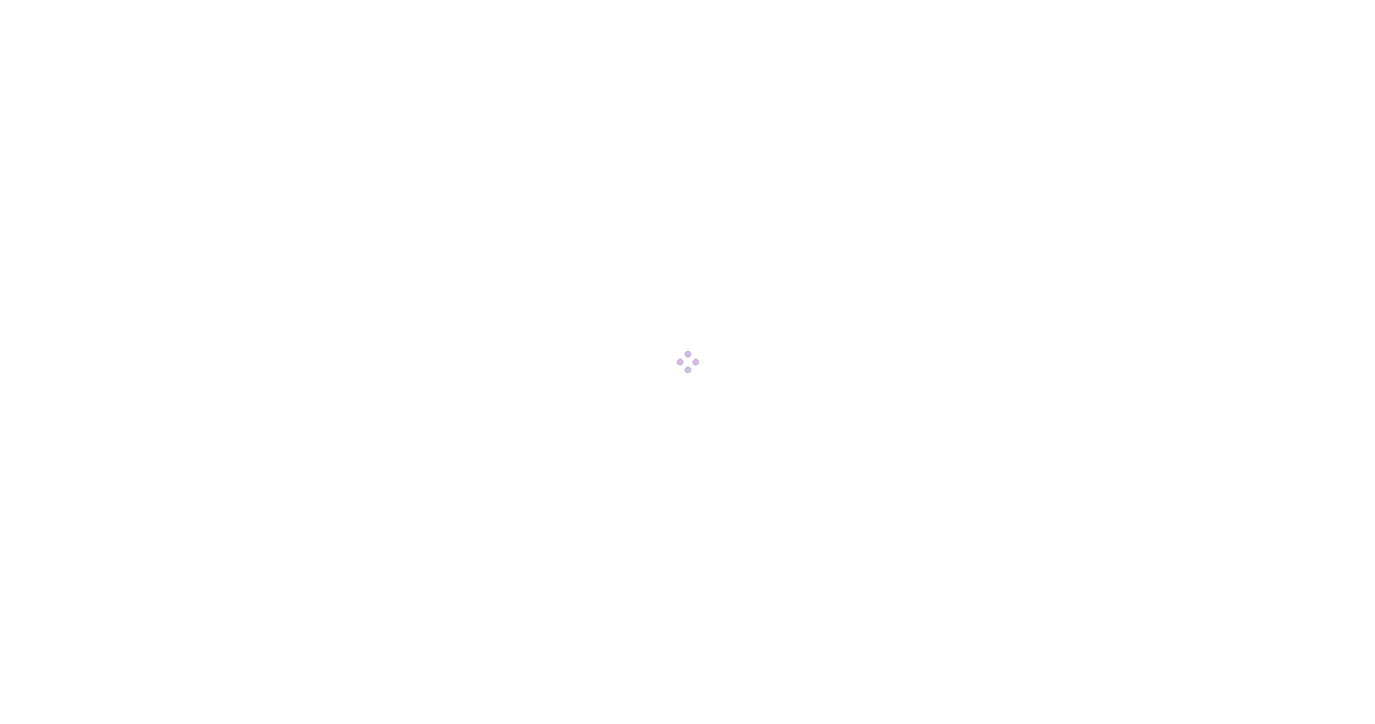 scroll, scrollTop: 0, scrollLeft: 0, axis: both 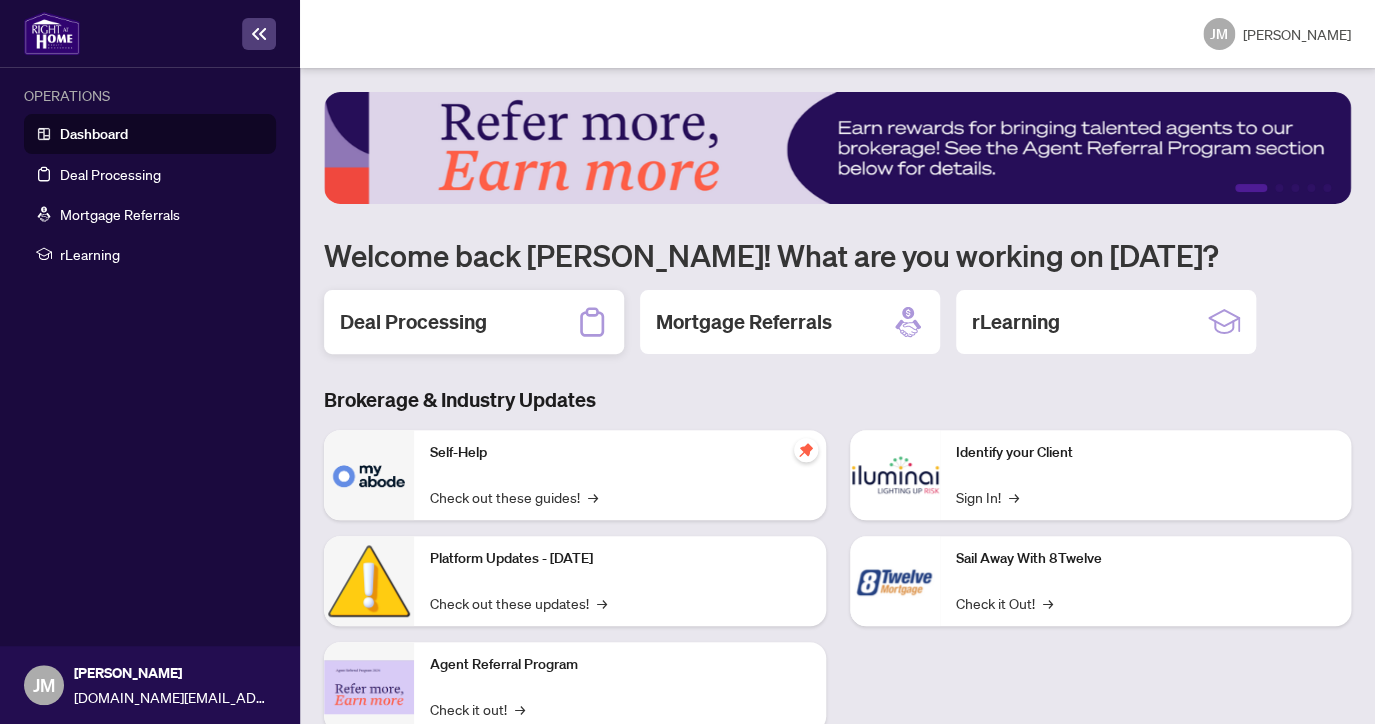 click on "Deal Processing" at bounding box center (474, 322) 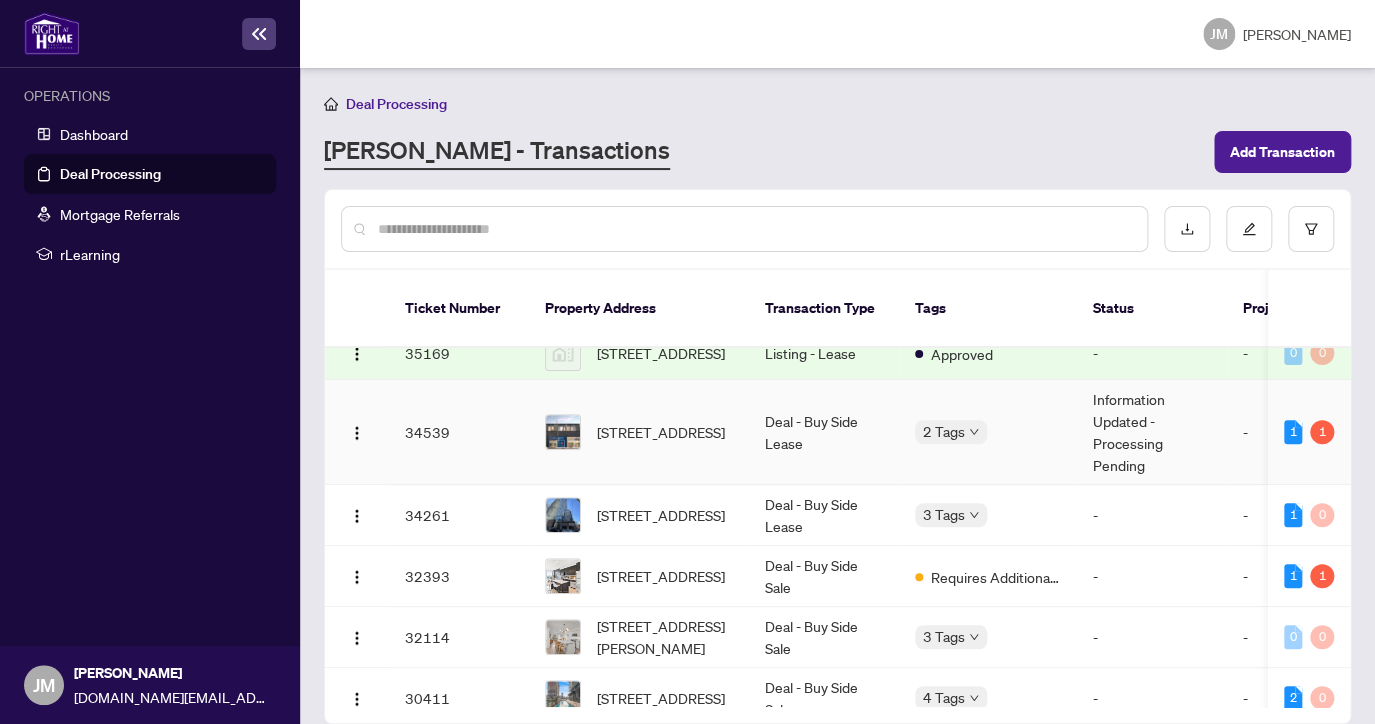 scroll, scrollTop: 335, scrollLeft: 1, axis: both 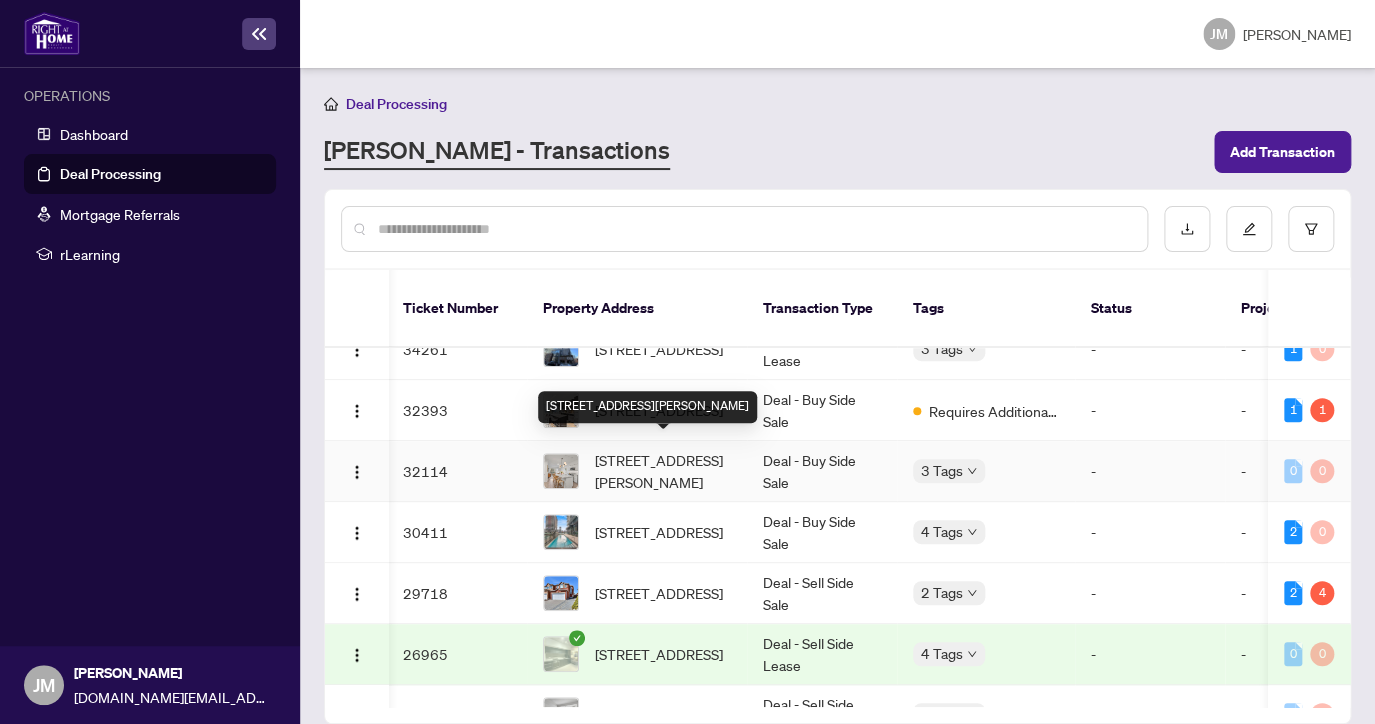 click on "[STREET_ADDRESS][PERSON_NAME]" at bounding box center [663, 471] 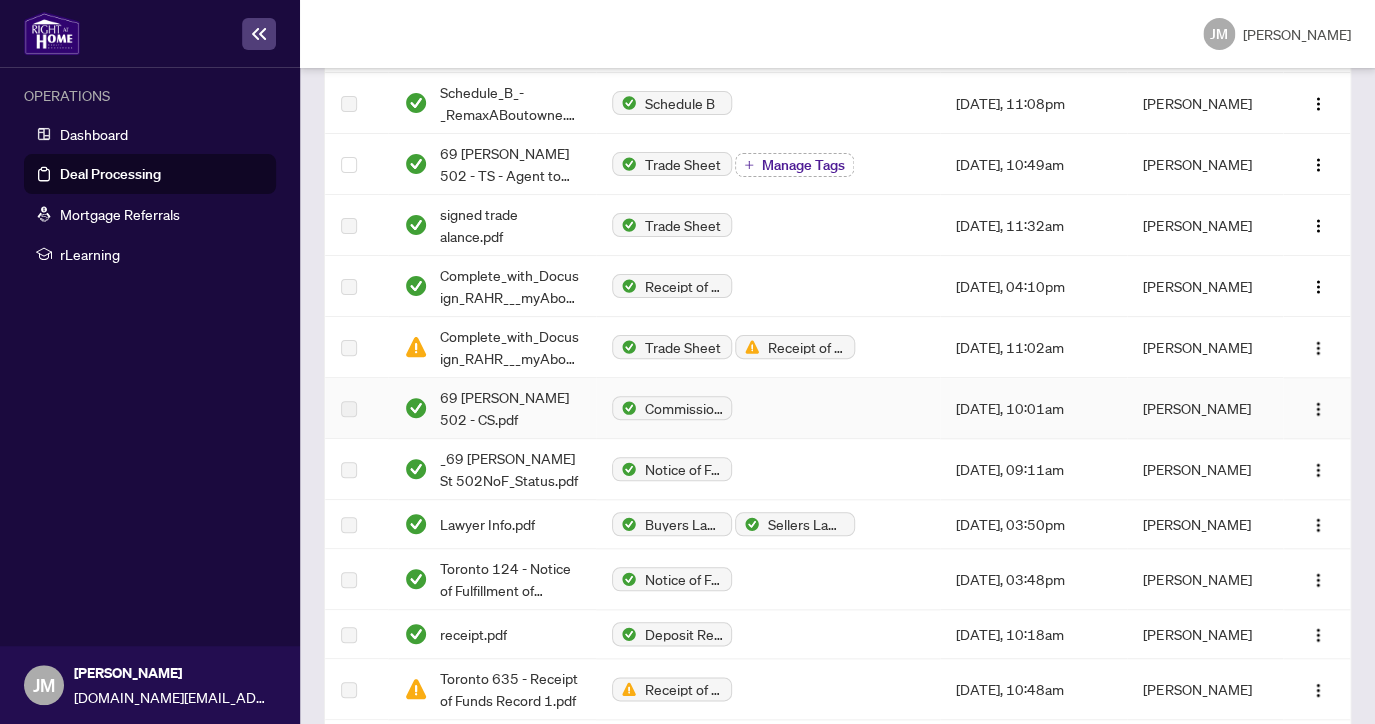 scroll, scrollTop: 461, scrollLeft: 0, axis: vertical 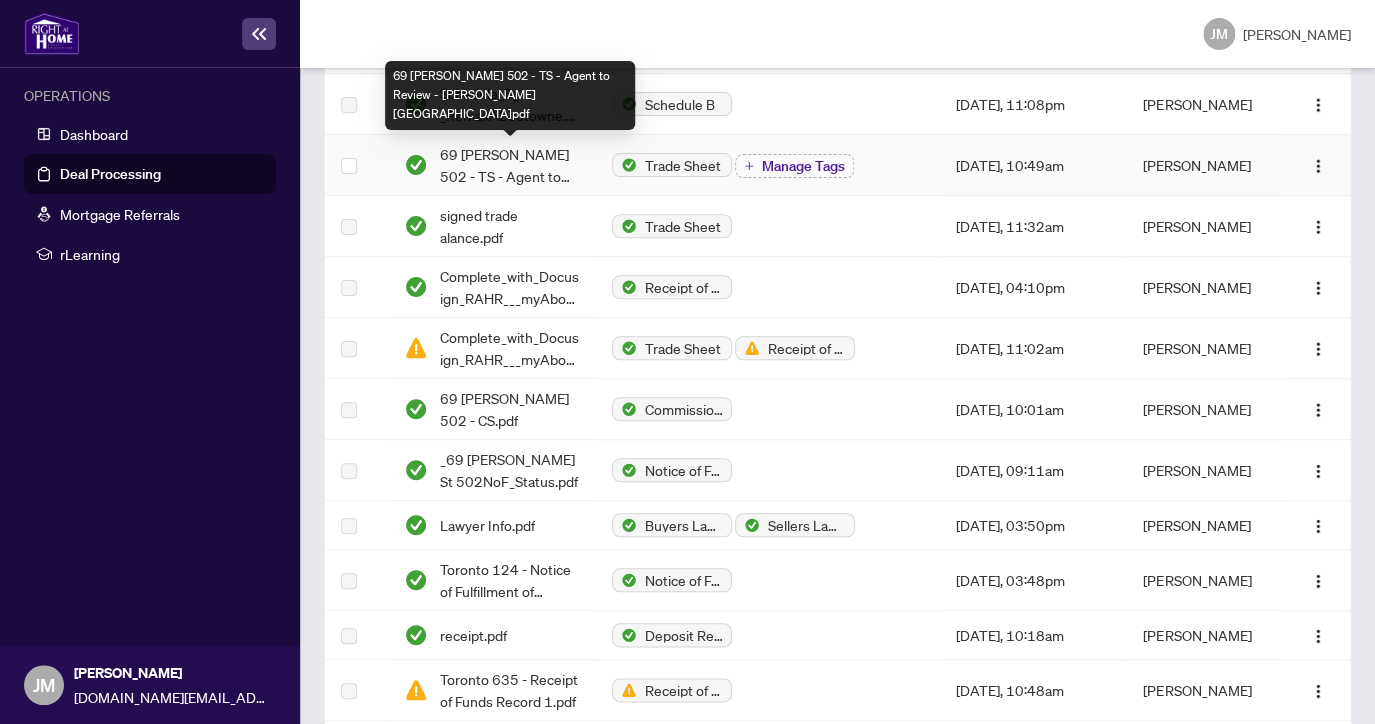 click on "69 [PERSON_NAME] 502 - TS - Agent to Review - [PERSON_NAME][GEOGRAPHIC_DATA]pdf" at bounding box center [510, 165] 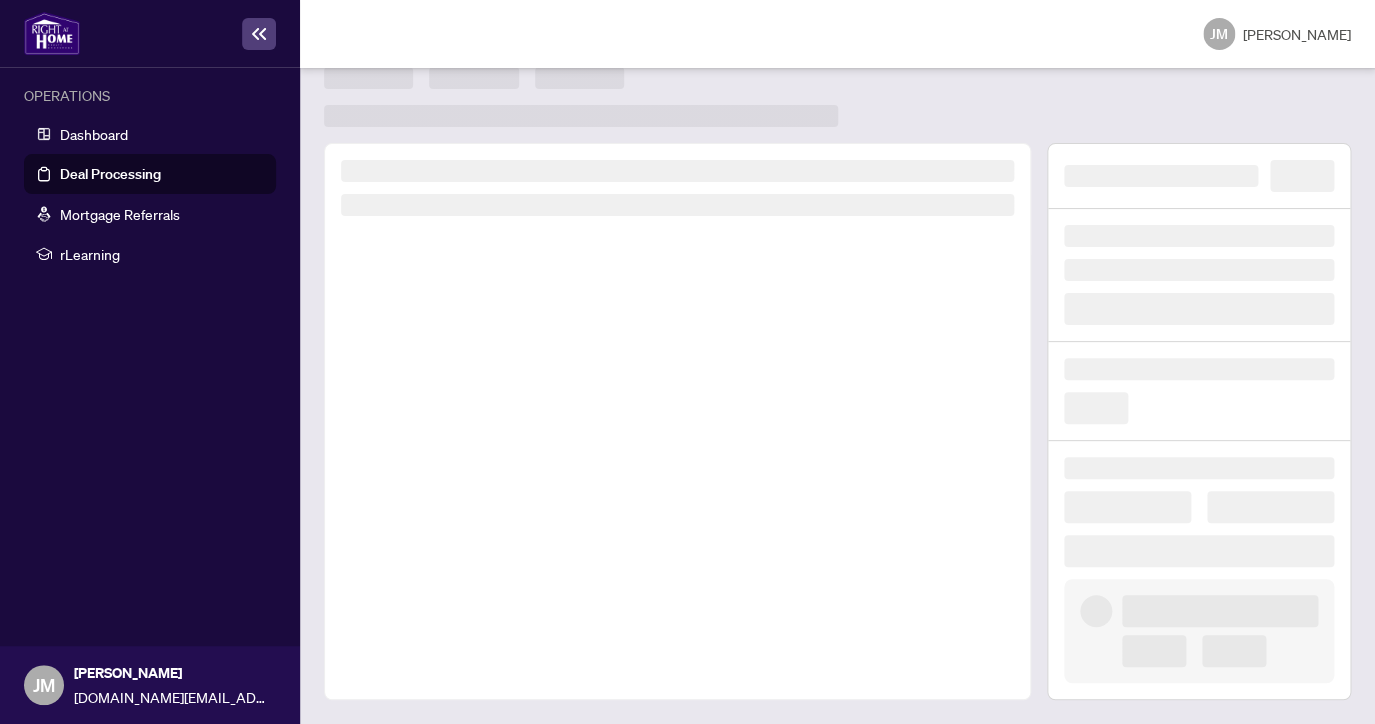 scroll, scrollTop: 0, scrollLeft: 0, axis: both 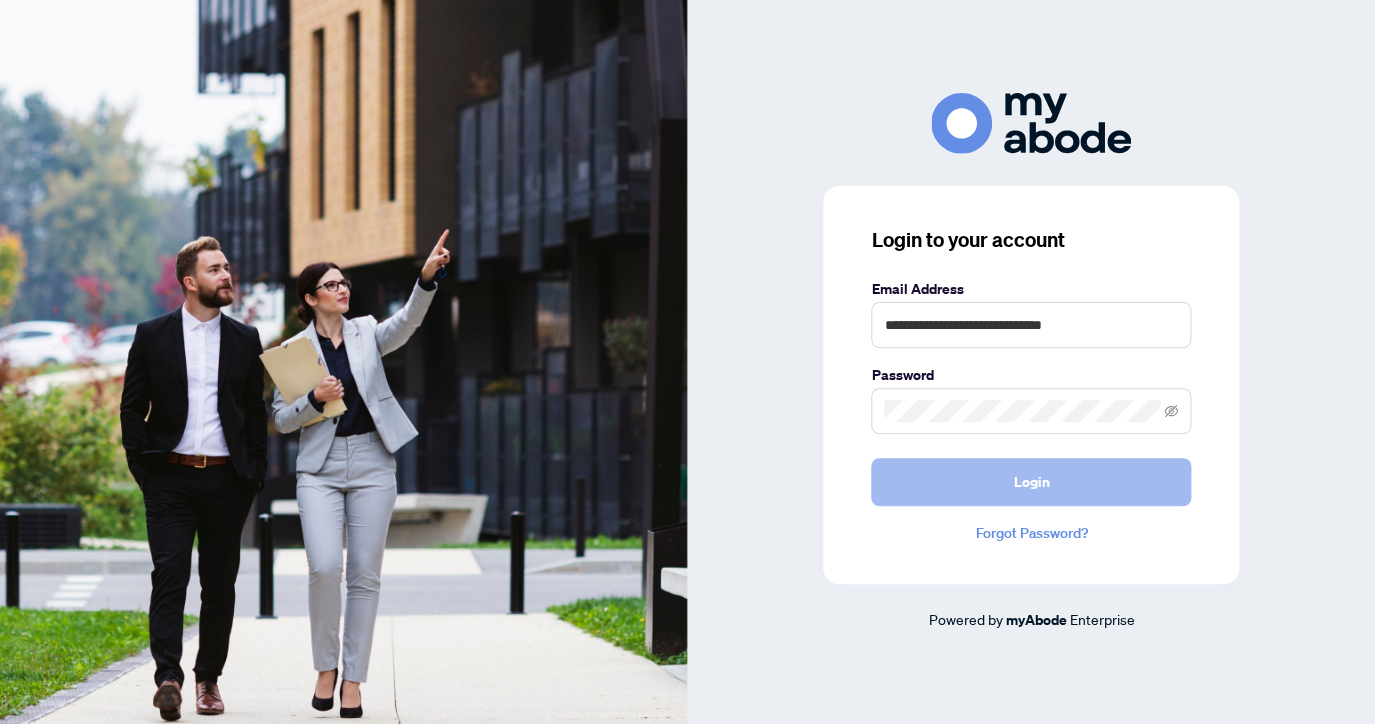 click on "Login" at bounding box center [1031, 482] 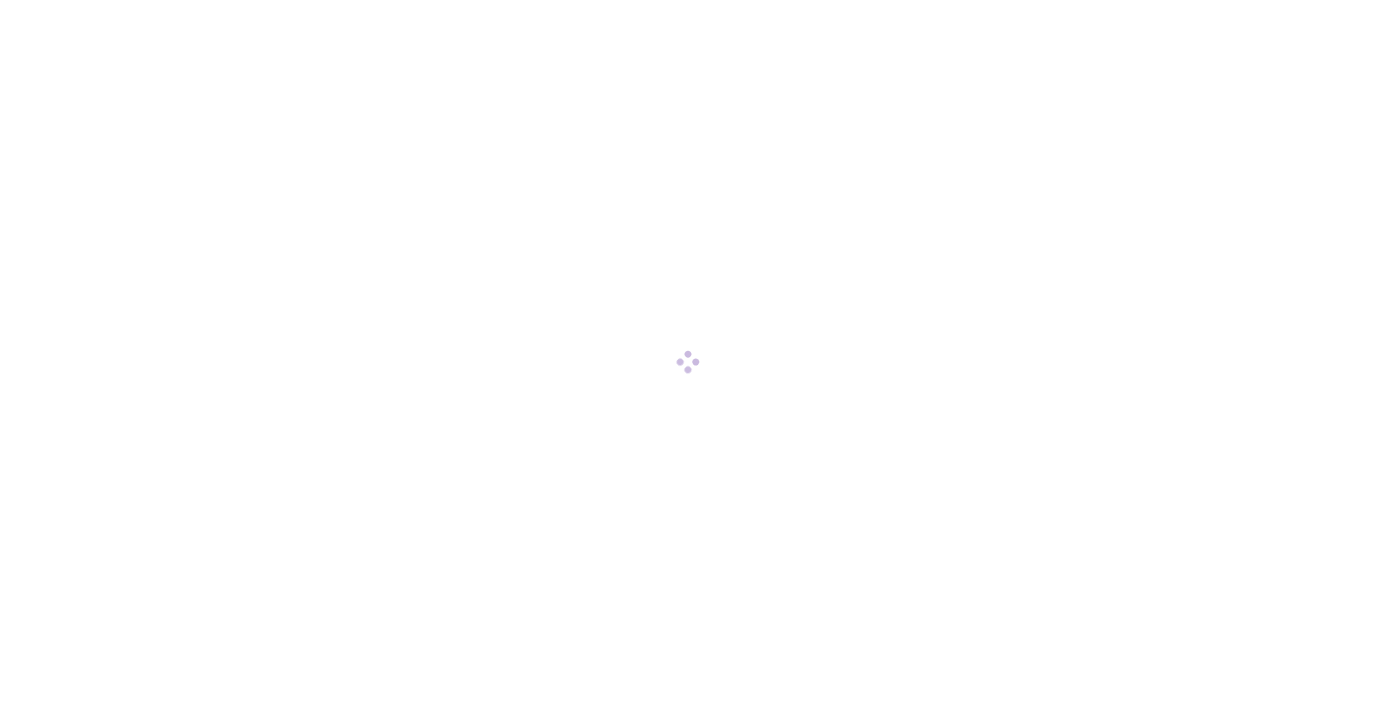 scroll, scrollTop: 0, scrollLeft: 0, axis: both 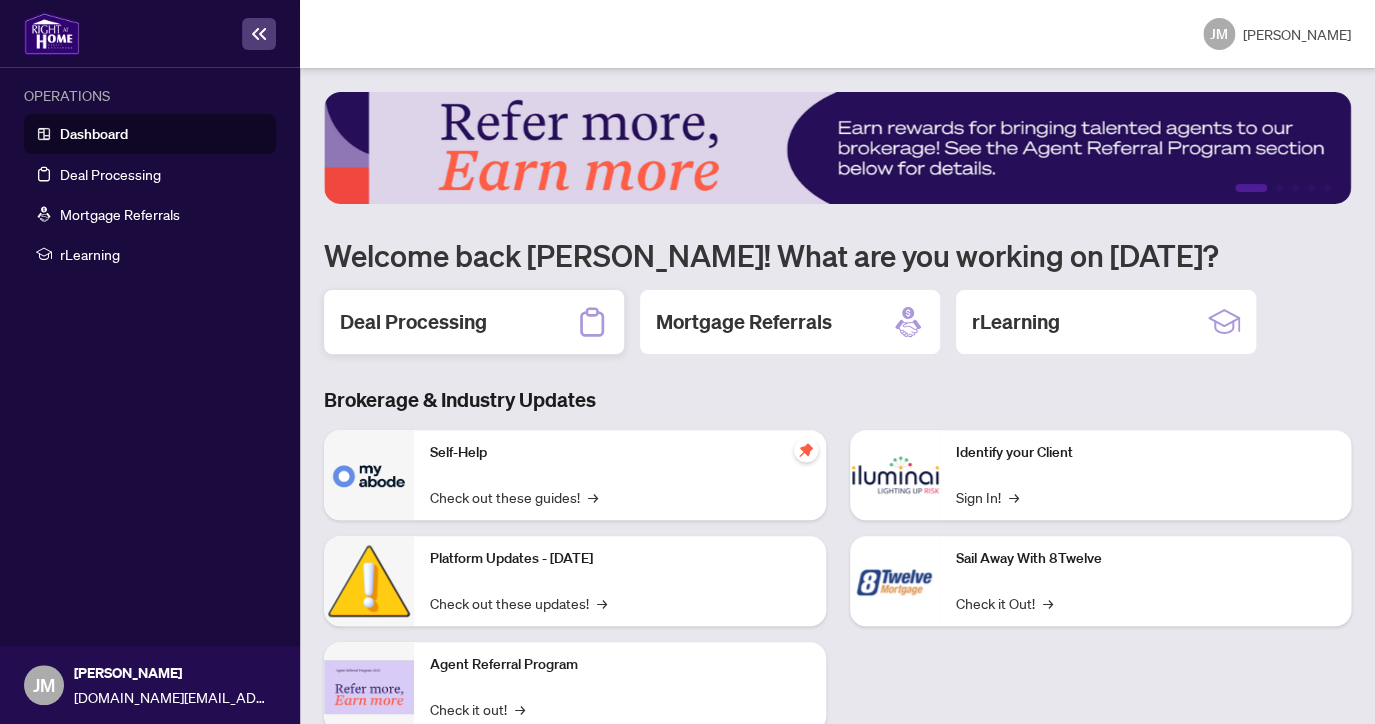 click on "Deal Processing" at bounding box center [413, 322] 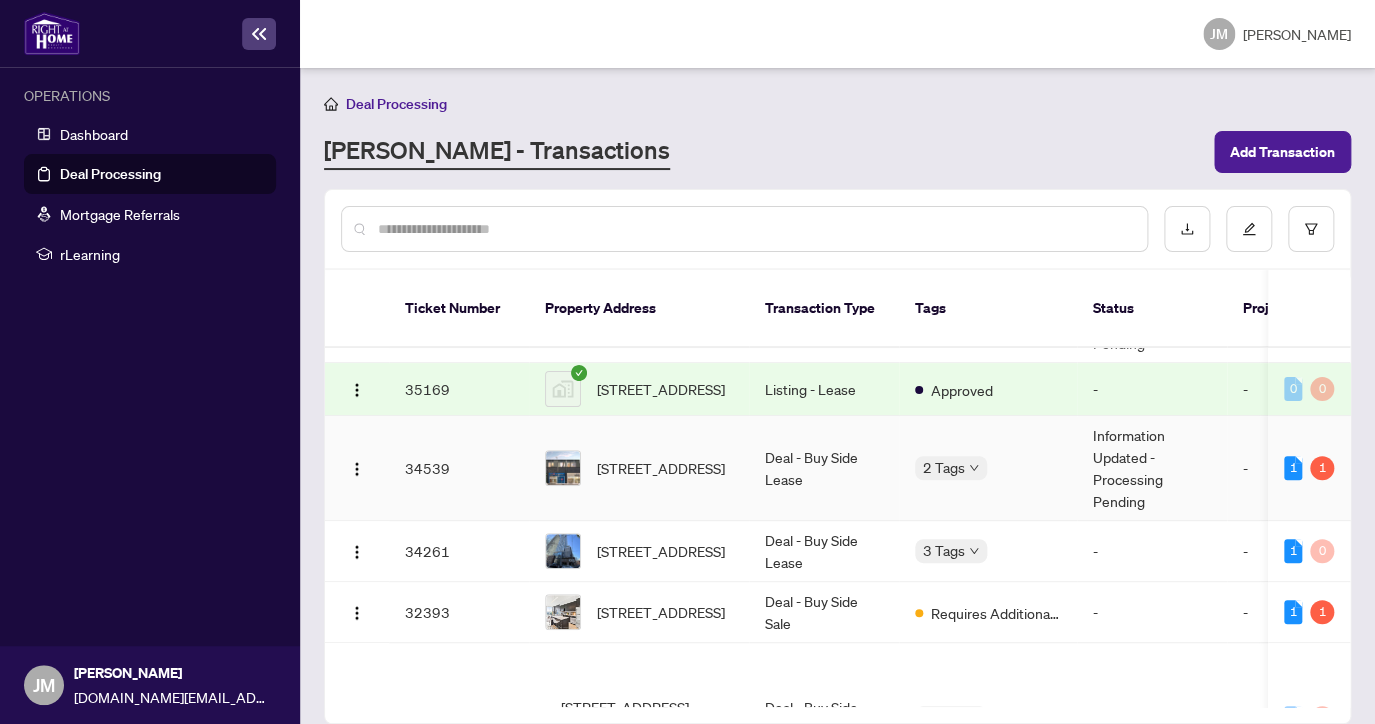 scroll, scrollTop: 283, scrollLeft: 1, axis: both 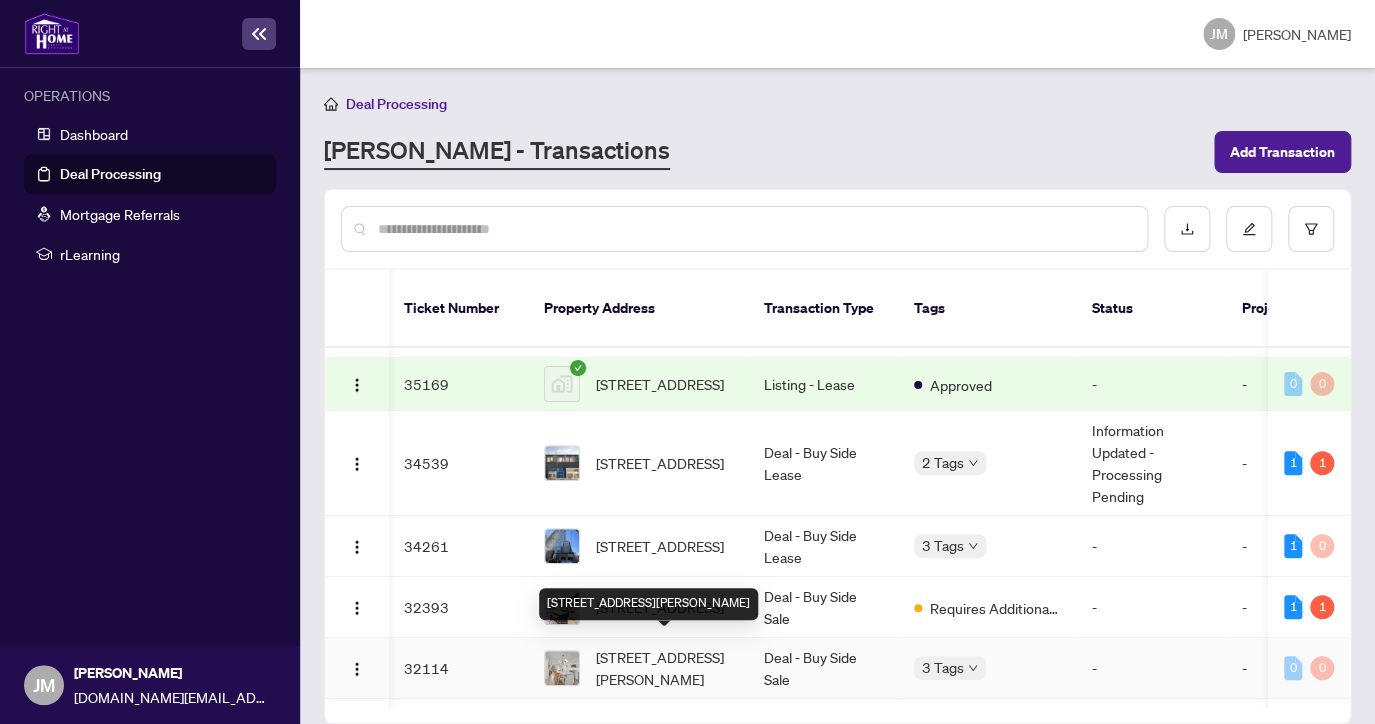click on "[STREET_ADDRESS][PERSON_NAME]" at bounding box center [664, 668] 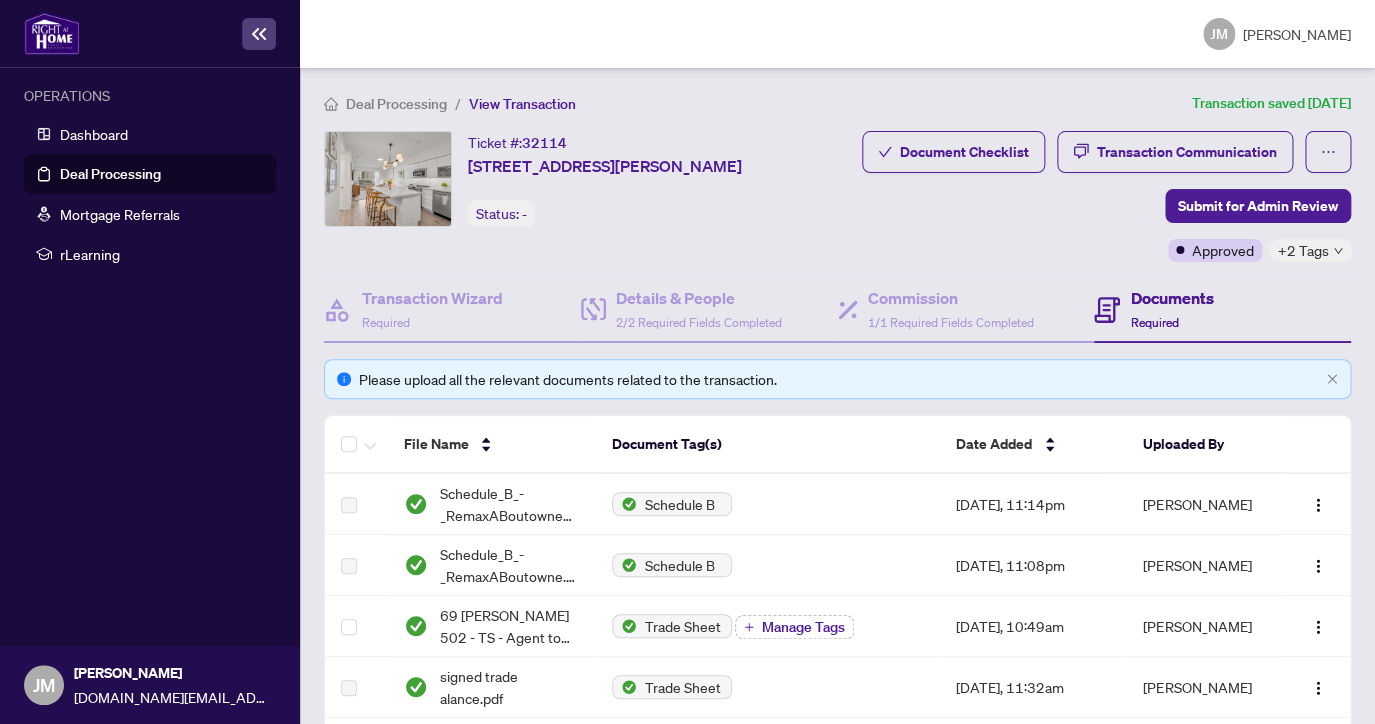 drag, startPoint x: 708, startPoint y: 167, endPoint x: 468, endPoint y: 143, distance: 241.19702 